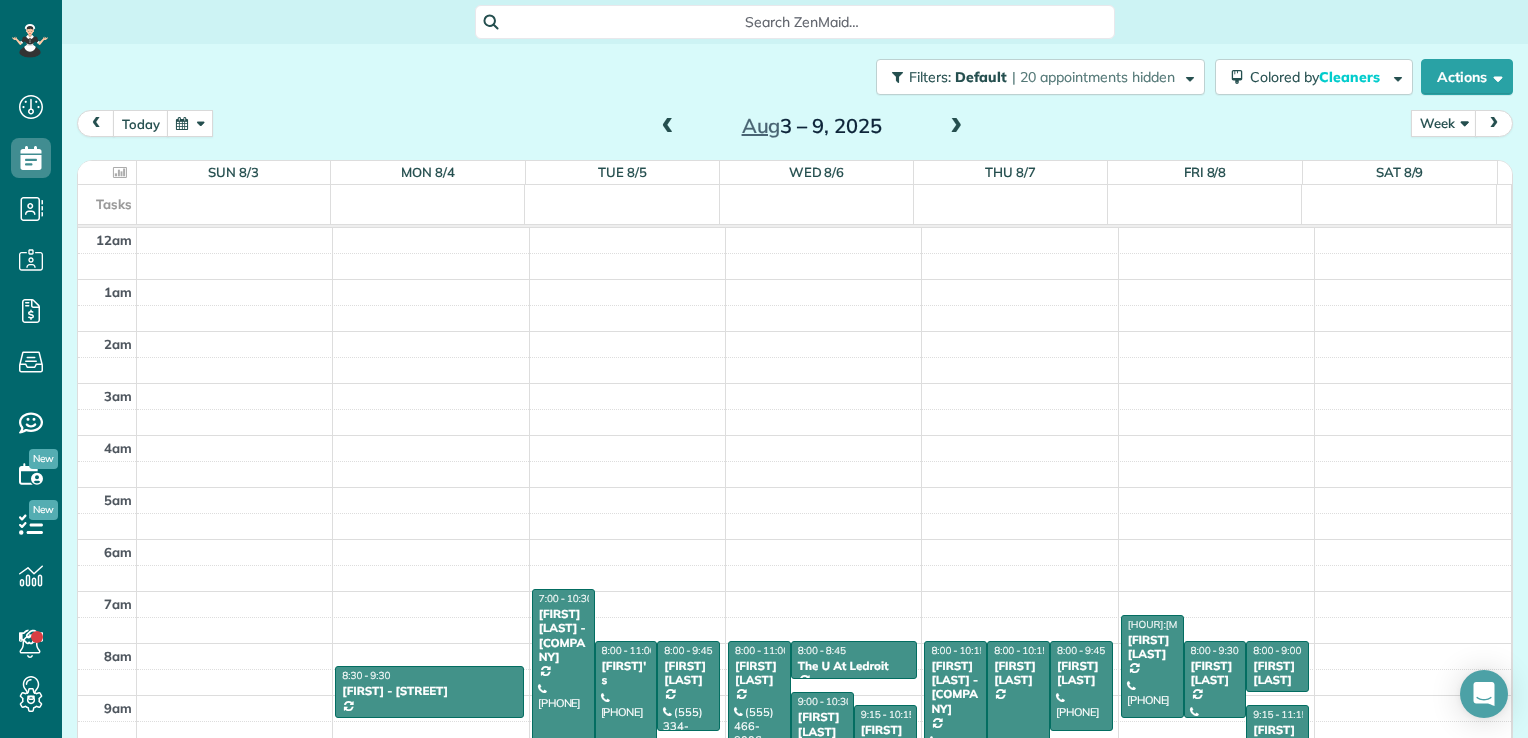 scroll, scrollTop: 0, scrollLeft: 0, axis: both 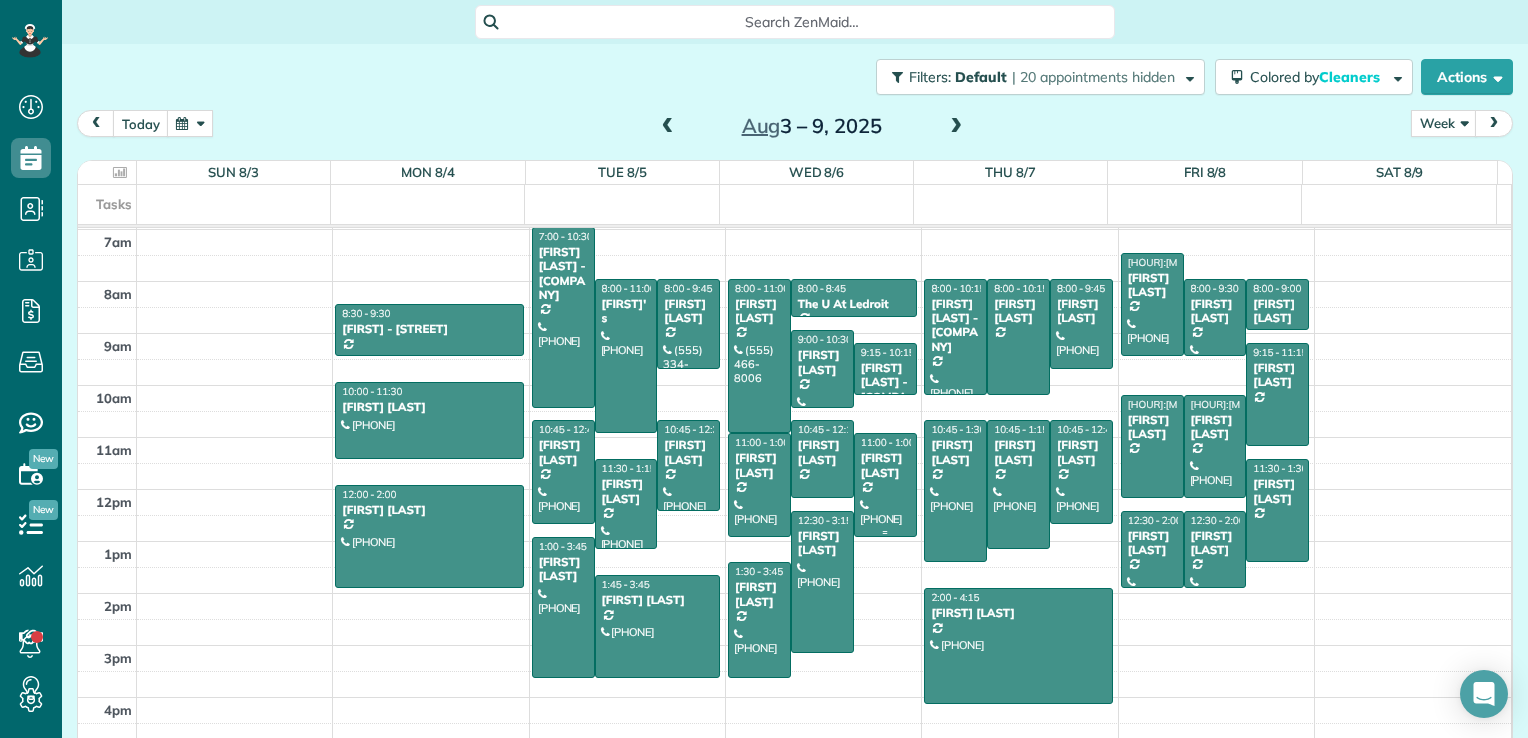 click at bounding box center (885, 484) 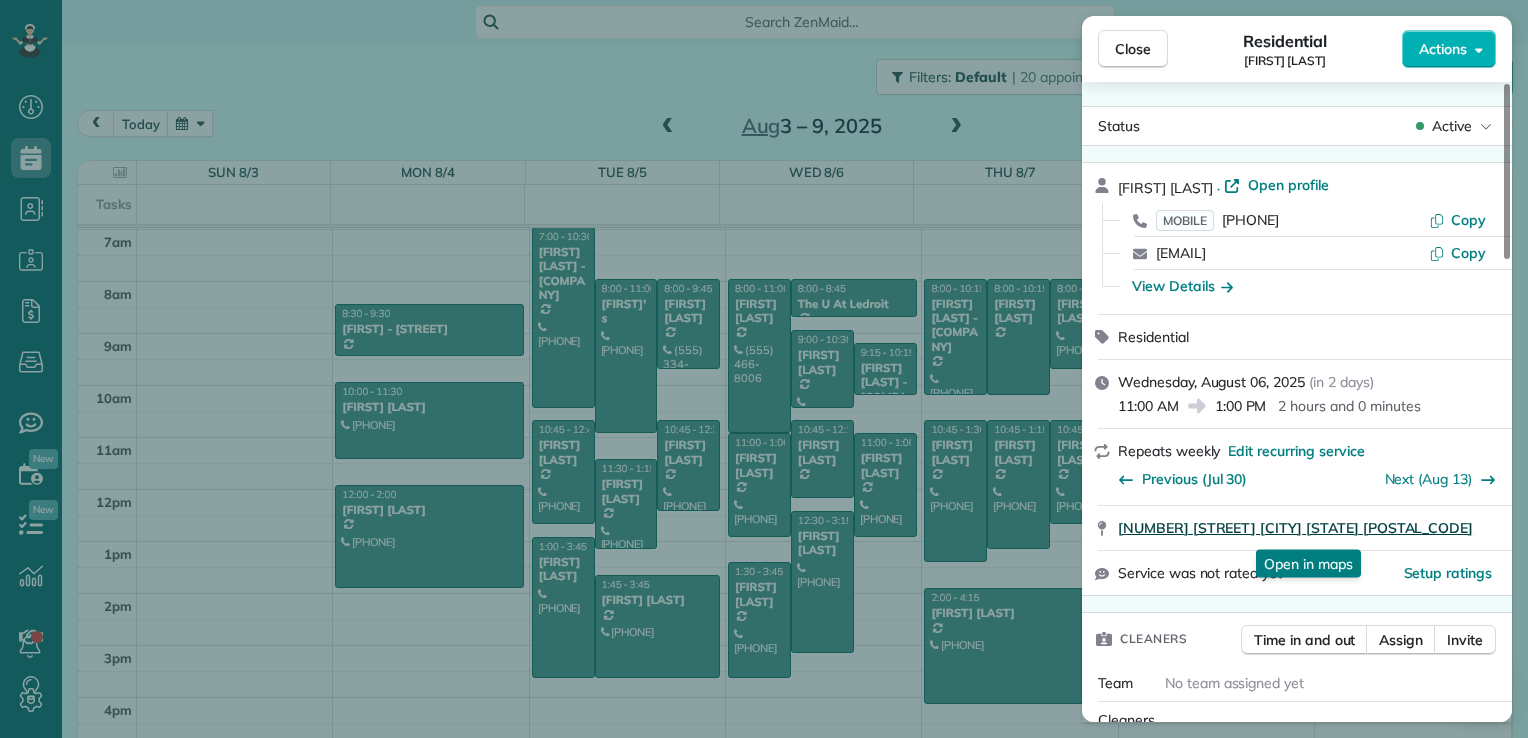 drag, startPoint x: 1112, startPoint y: 530, endPoint x: 1405, endPoint y: 529, distance: 293.0017 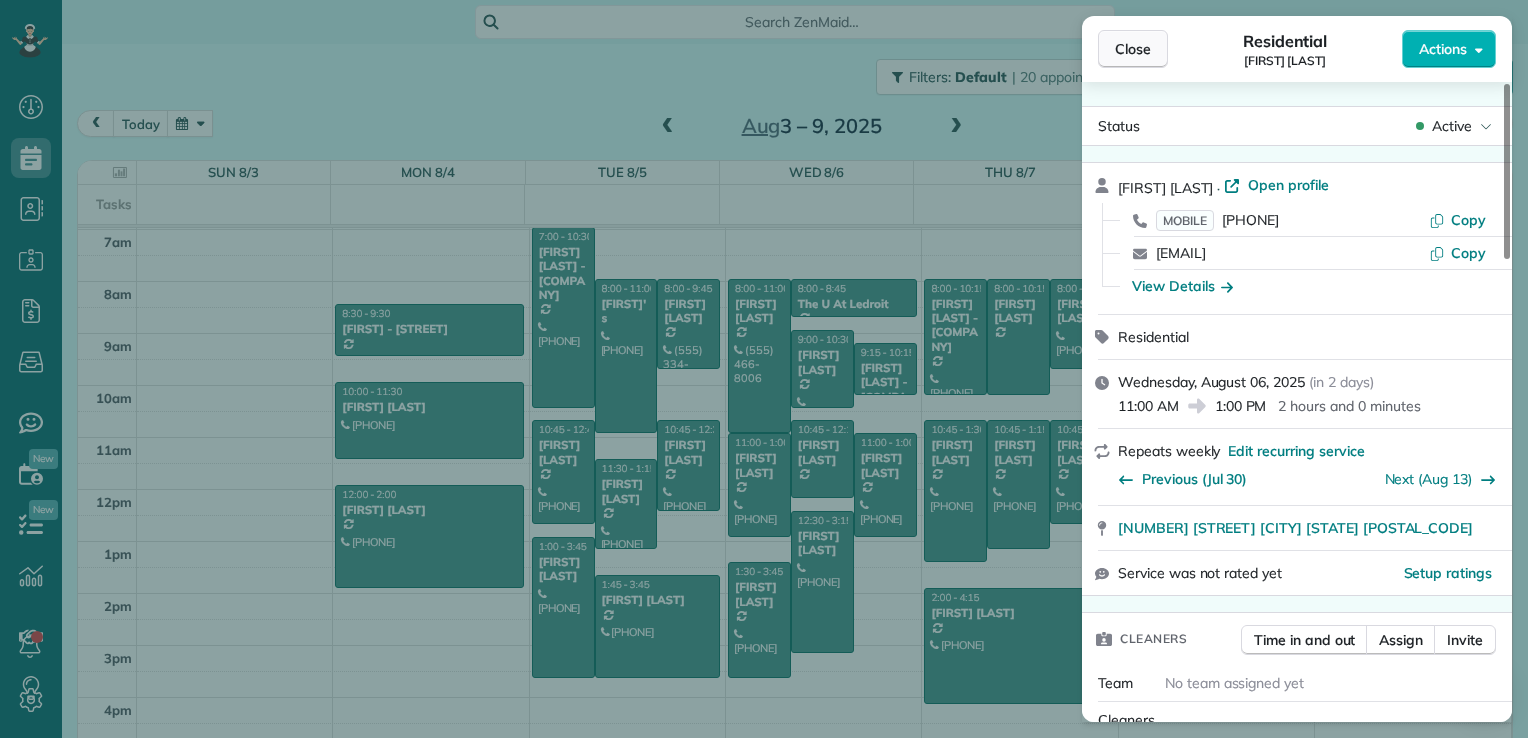 click on "Close" at bounding box center (1133, 49) 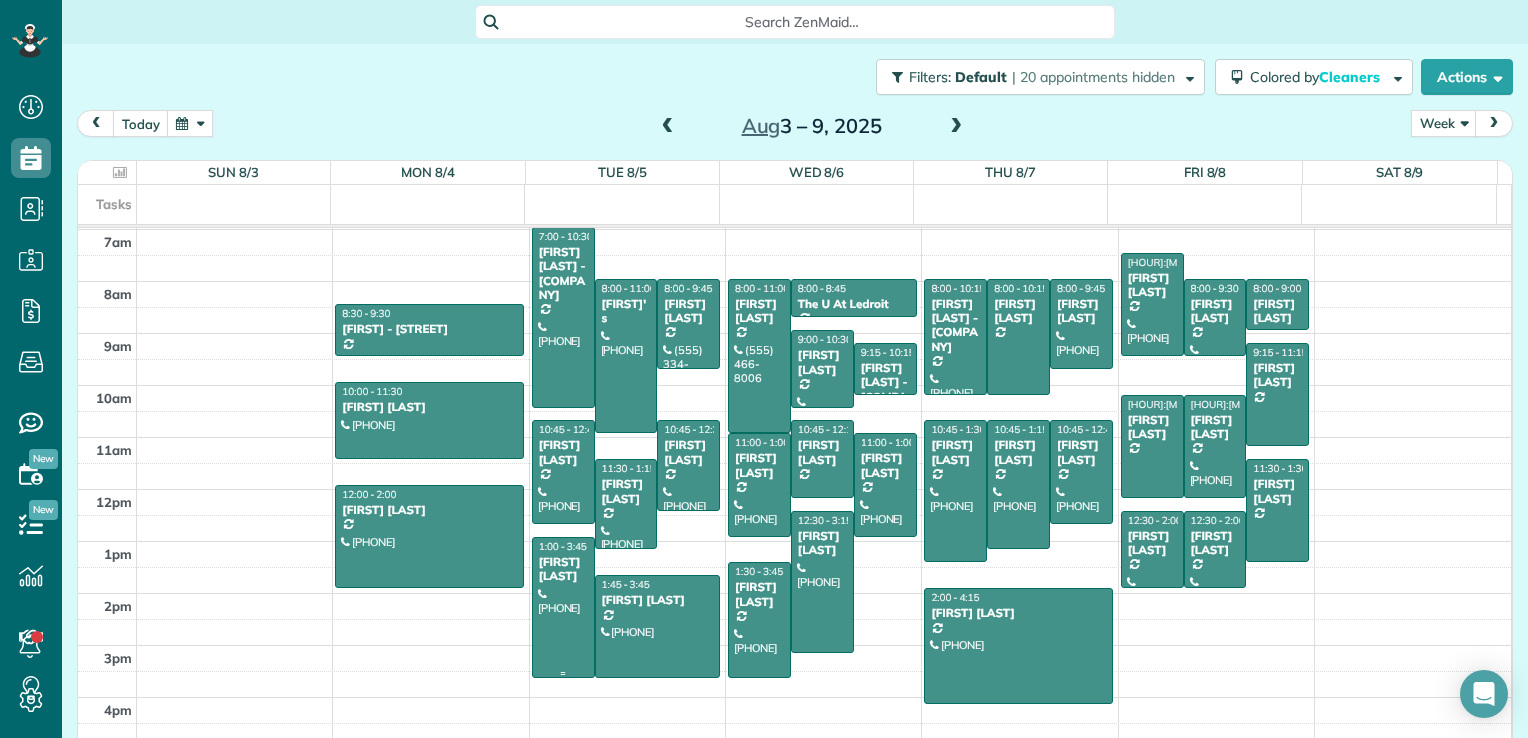 click at bounding box center [563, 608] 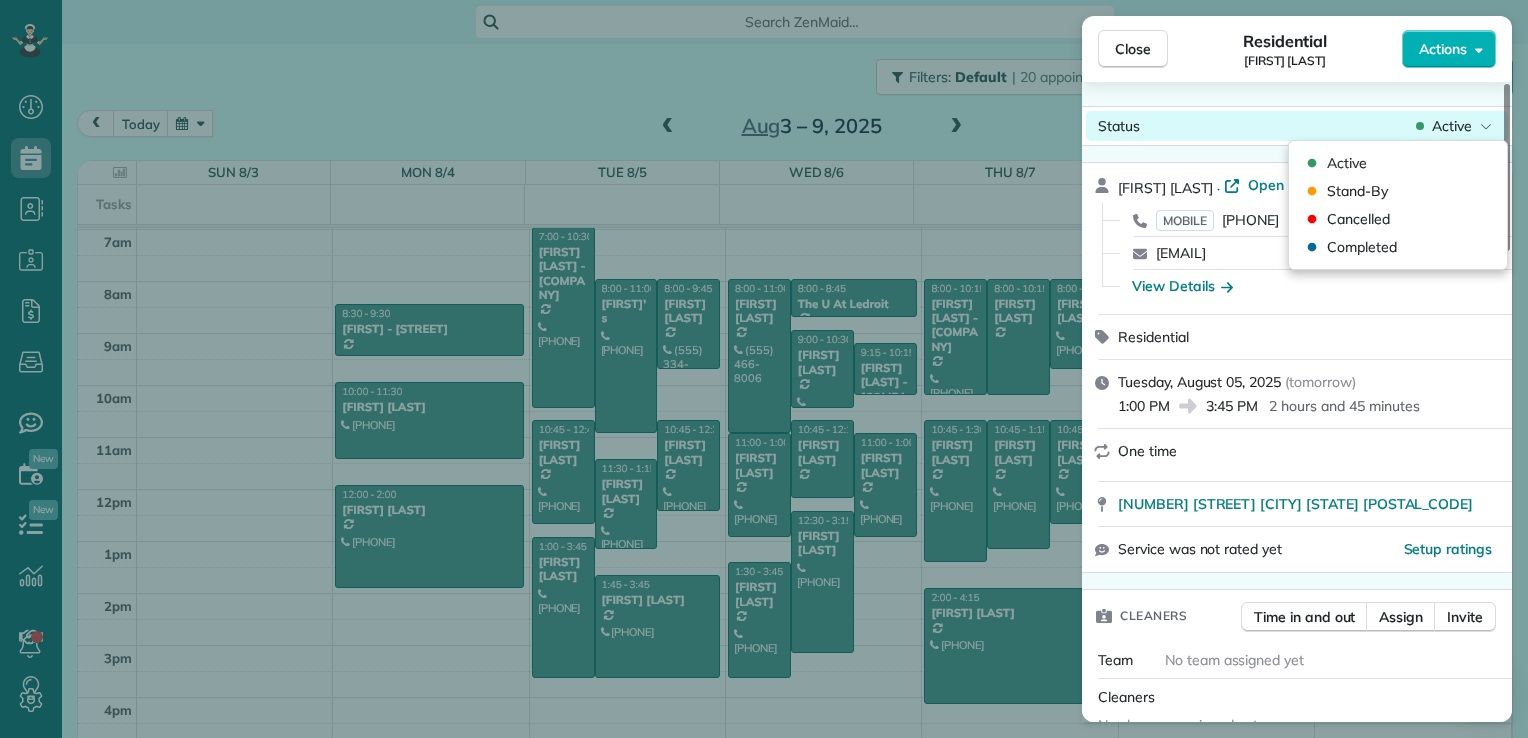 click on "Active" at bounding box center [1452, 126] 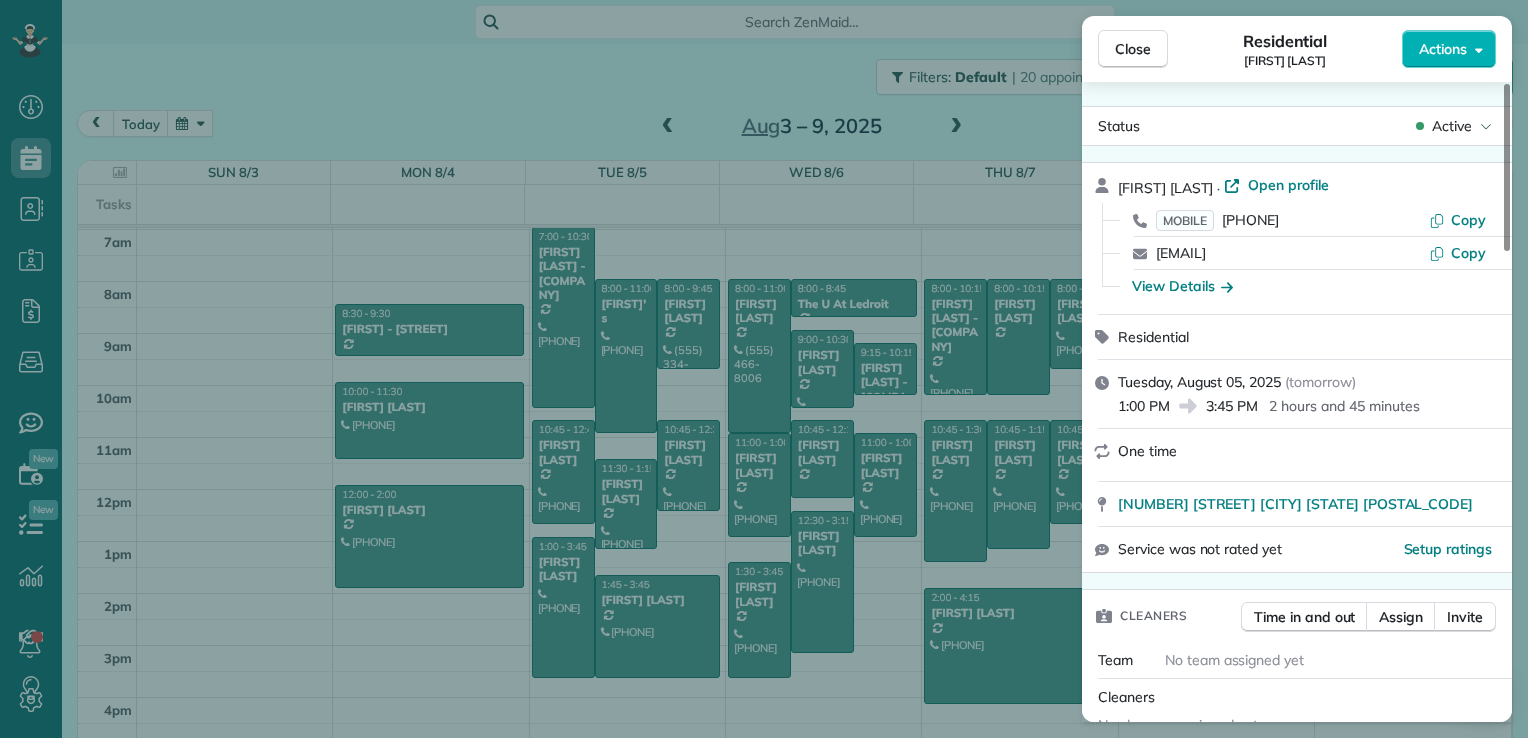 drag, startPoint x: 1116, startPoint y: 507, endPoint x: 1429, endPoint y: 494, distance: 313.26987 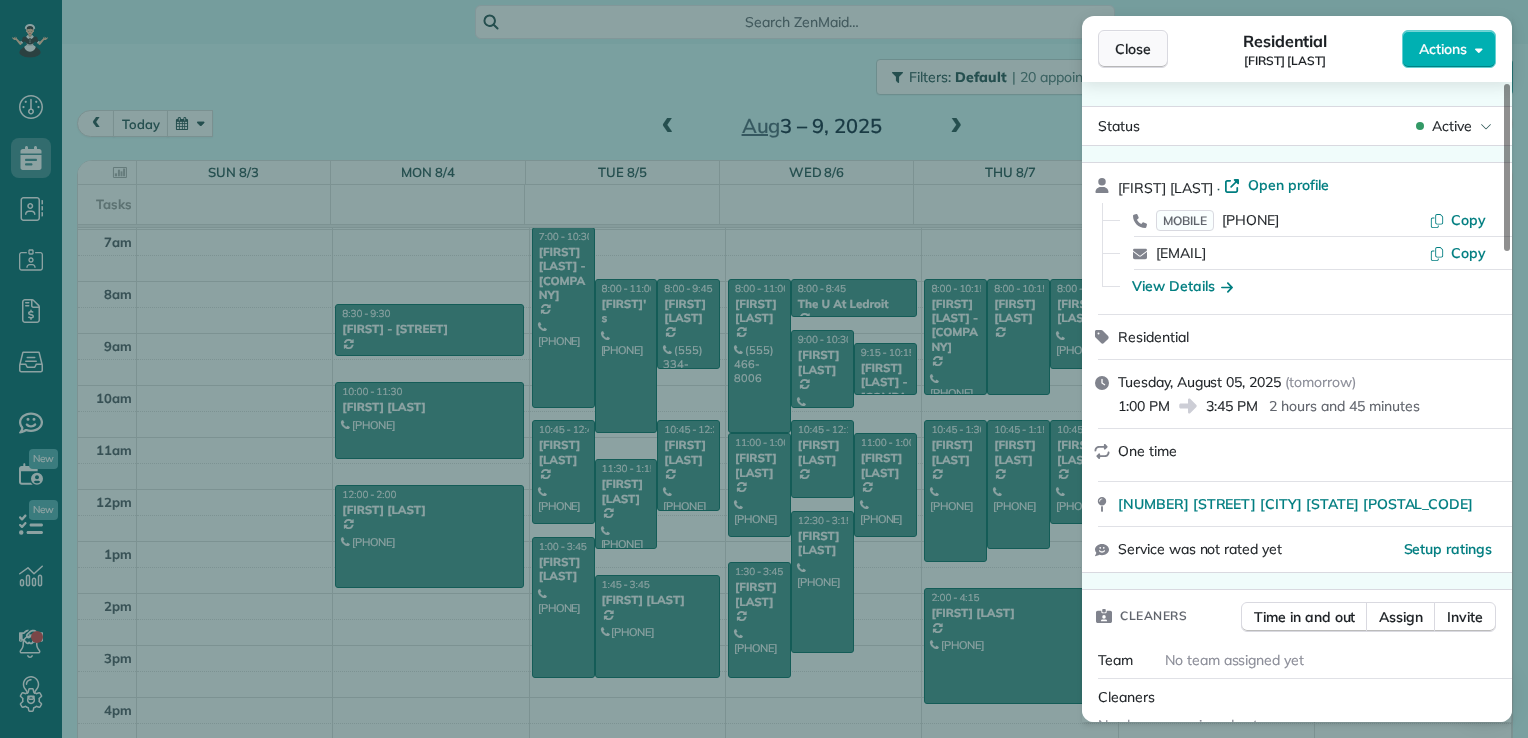 click on "Close" at bounding box center [1133, 49] 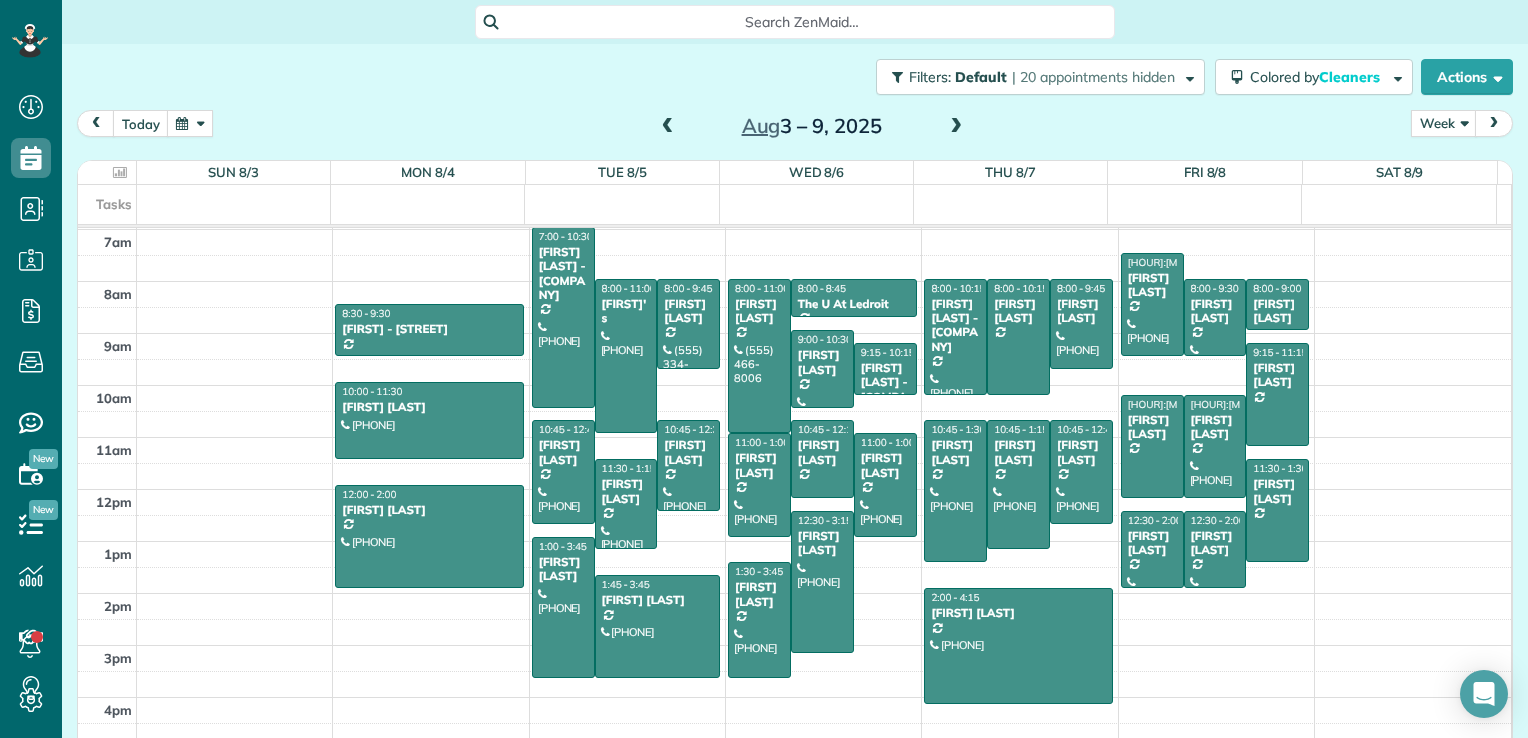 click at bounding box center (956, 127) 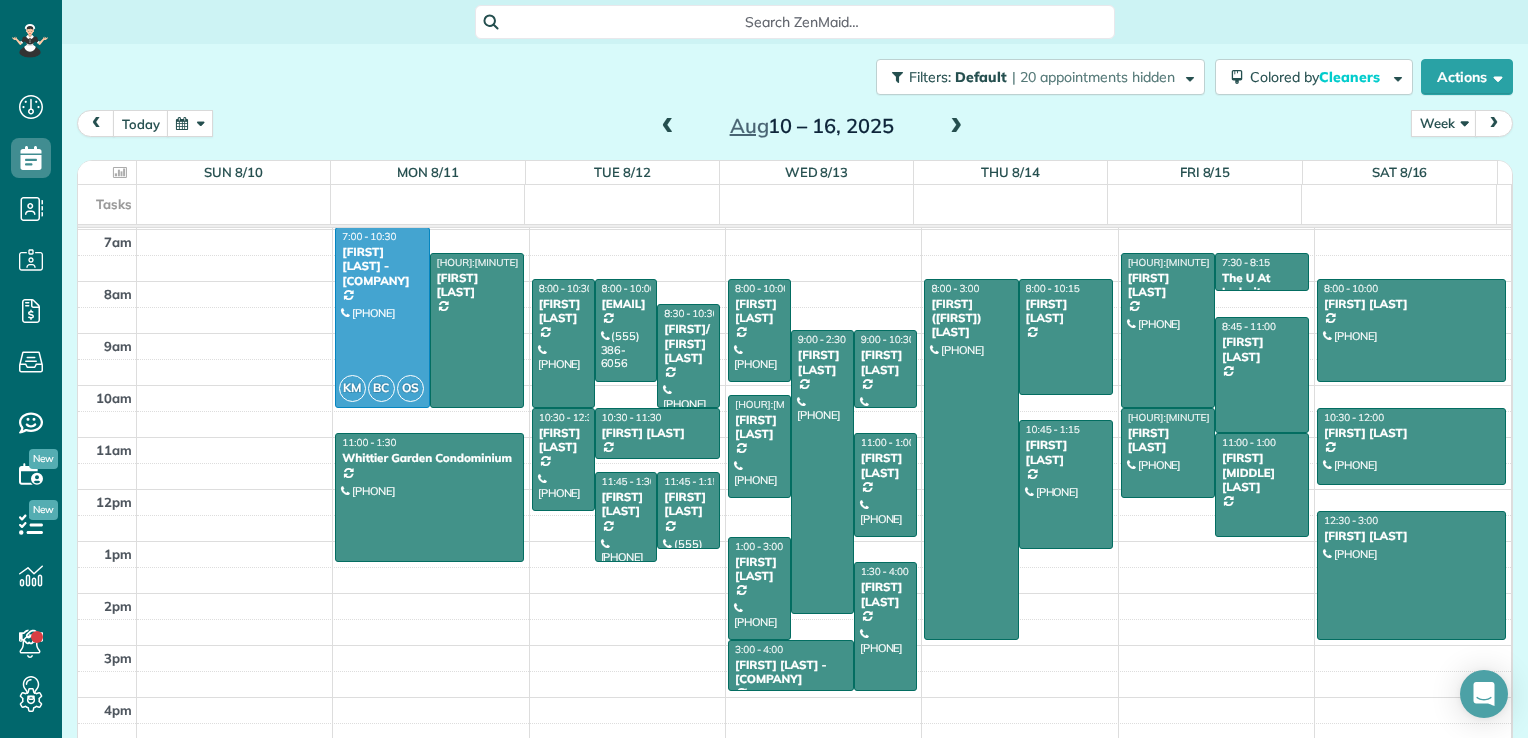 drag, startPoint x: 656, startPoint y: 122, endPoint x: 848, endPoint y: 10, distance: 222.2791 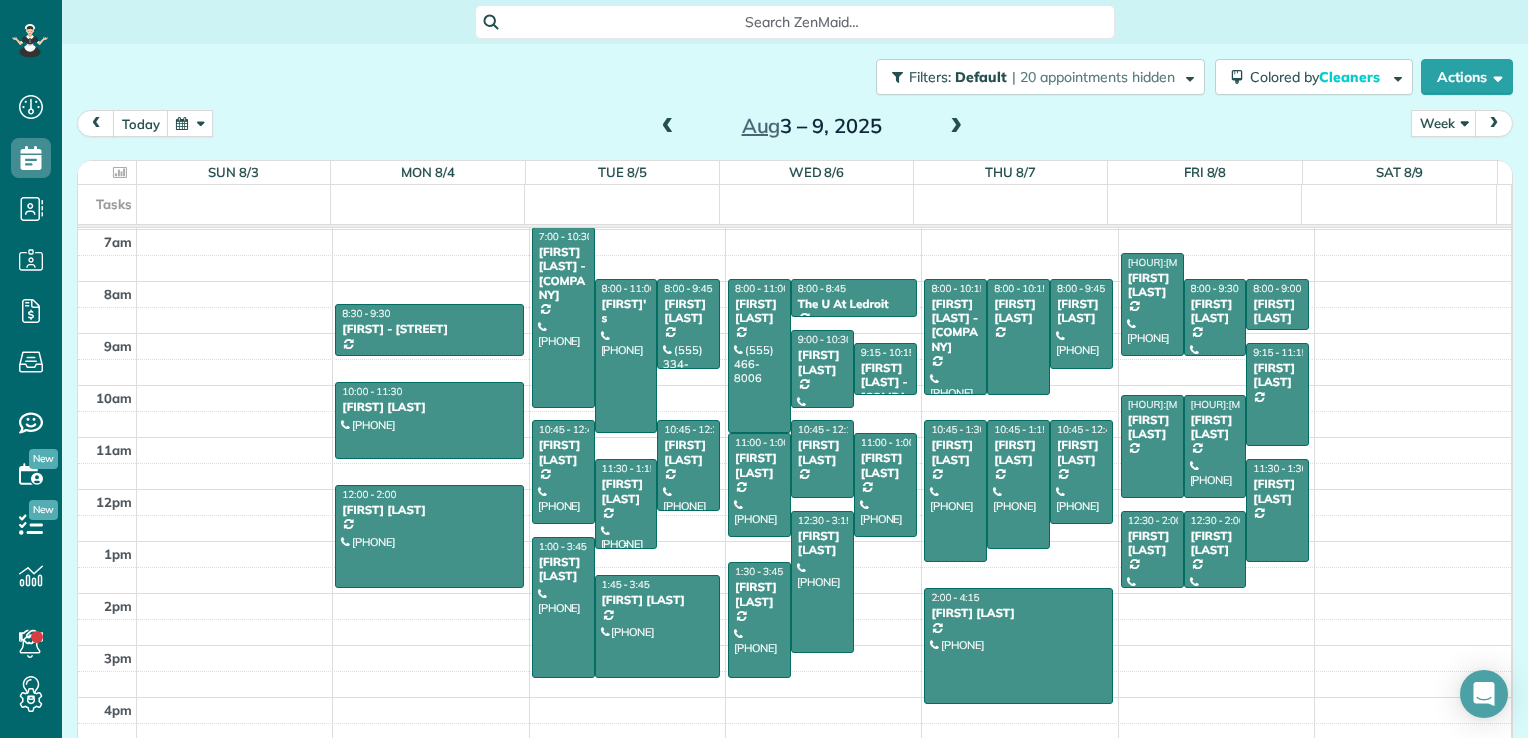 click on "[FIRST] [LAST]" at bounding box center [626, 491] 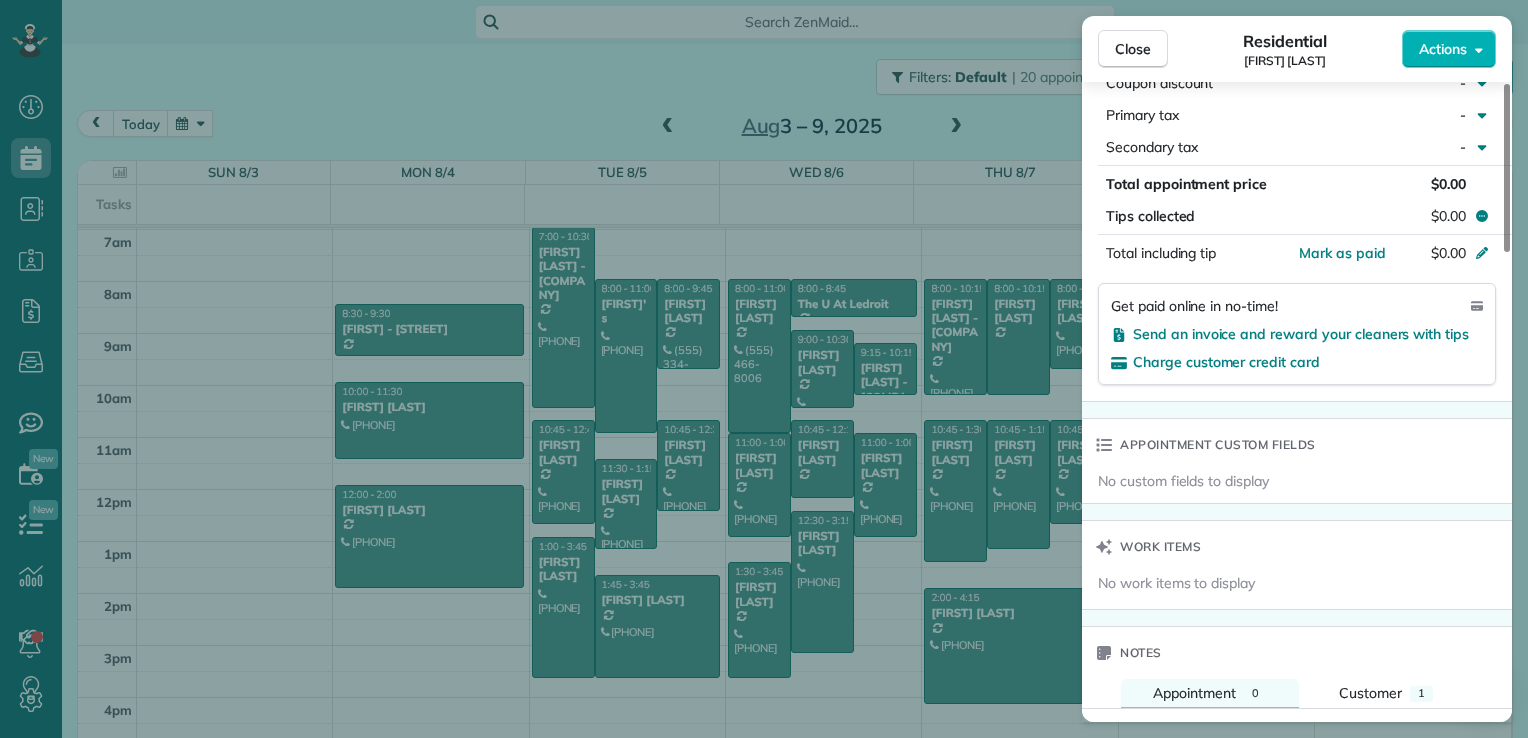 scroll, scrollTop: 1500, scrollLeft: 0, axis: vertical 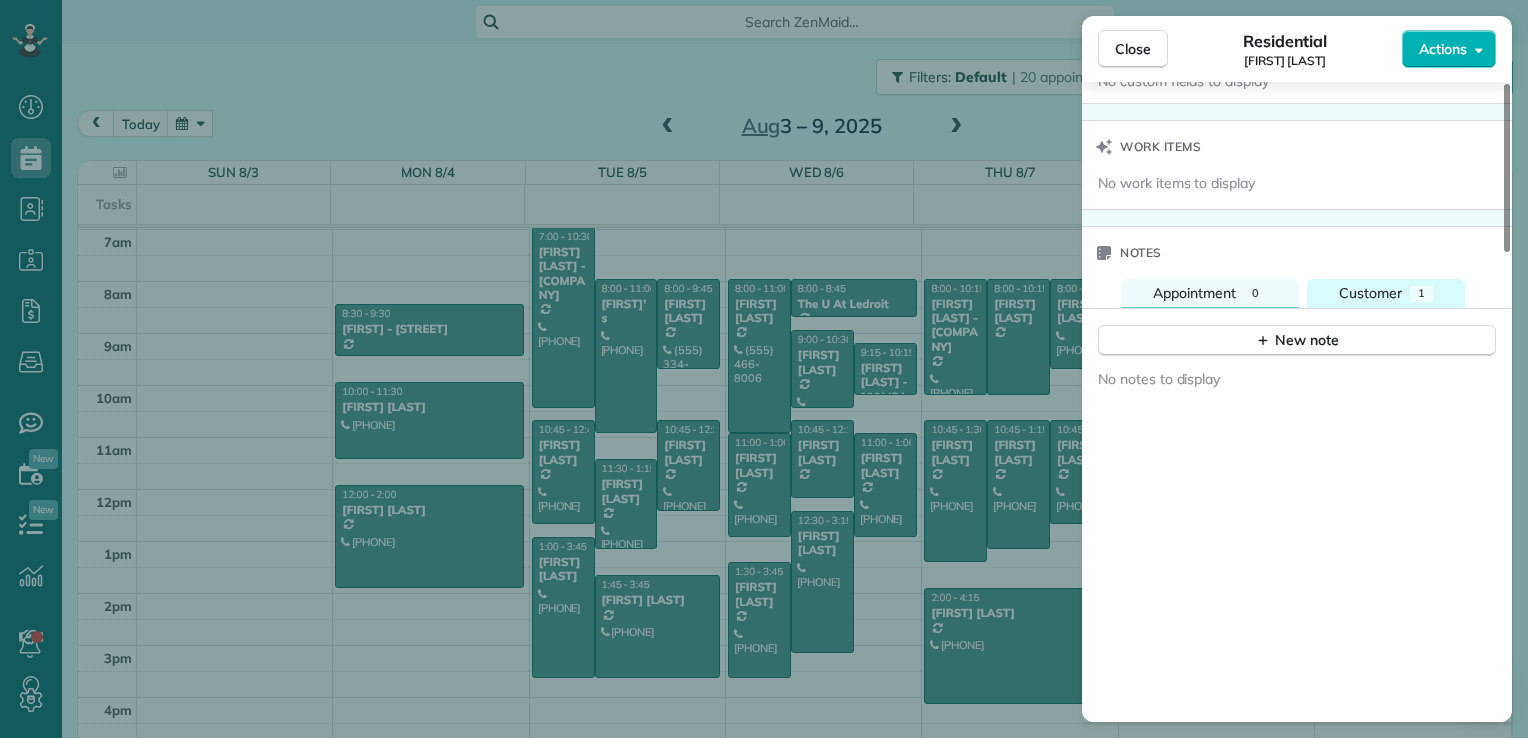 click on "Customer" at bounding box center (1370, 293) 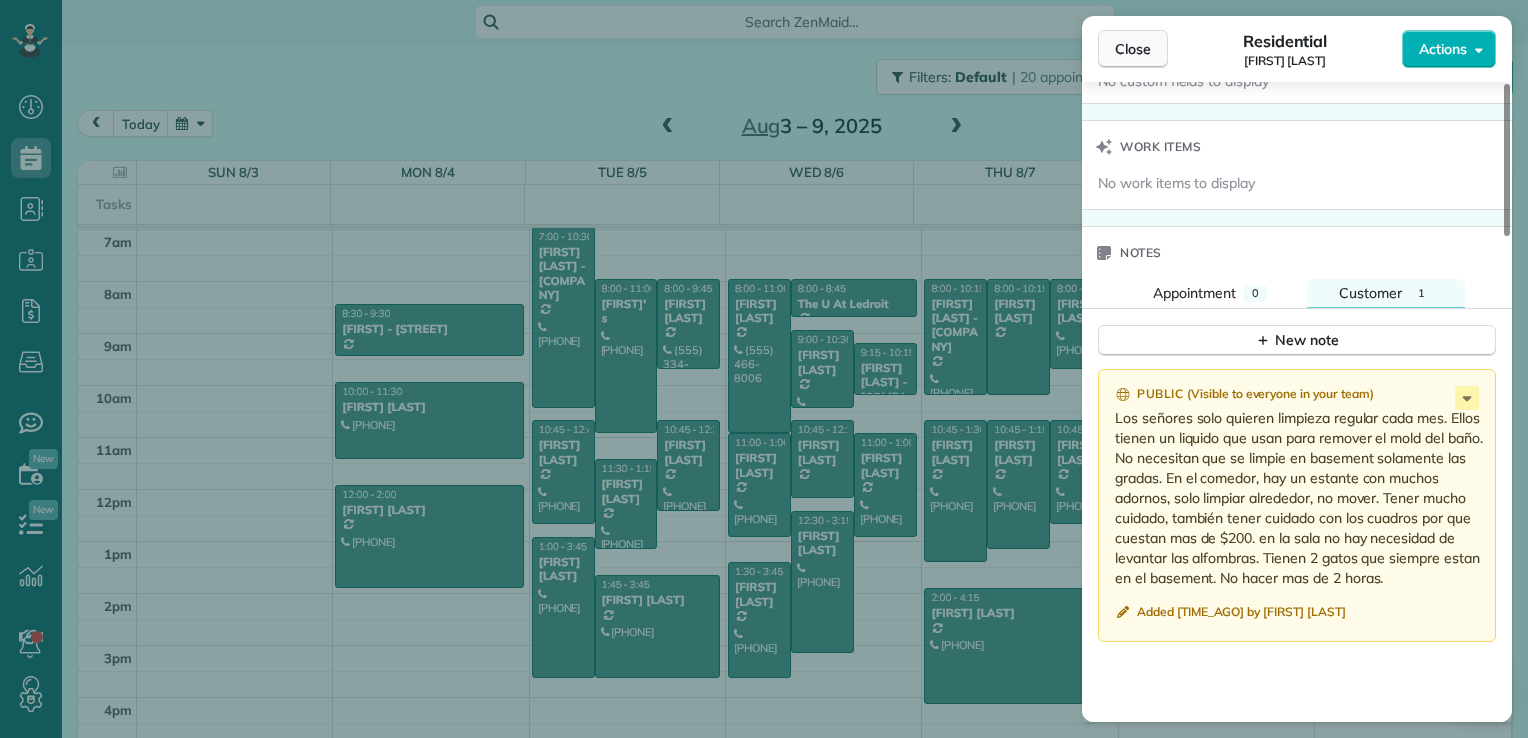 click on "Close" at bounding box center (1133, 49) 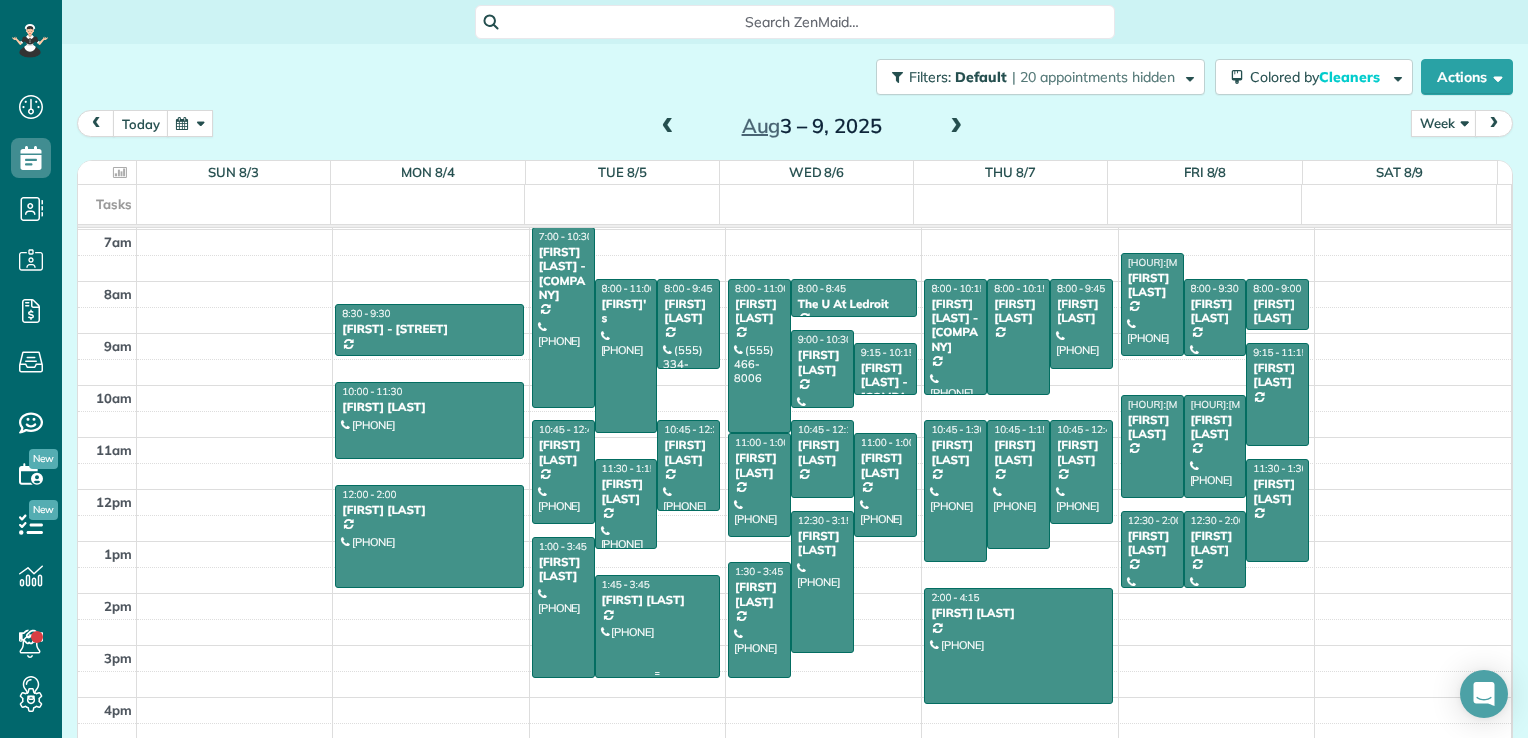 click at bounding box center [658, 626] 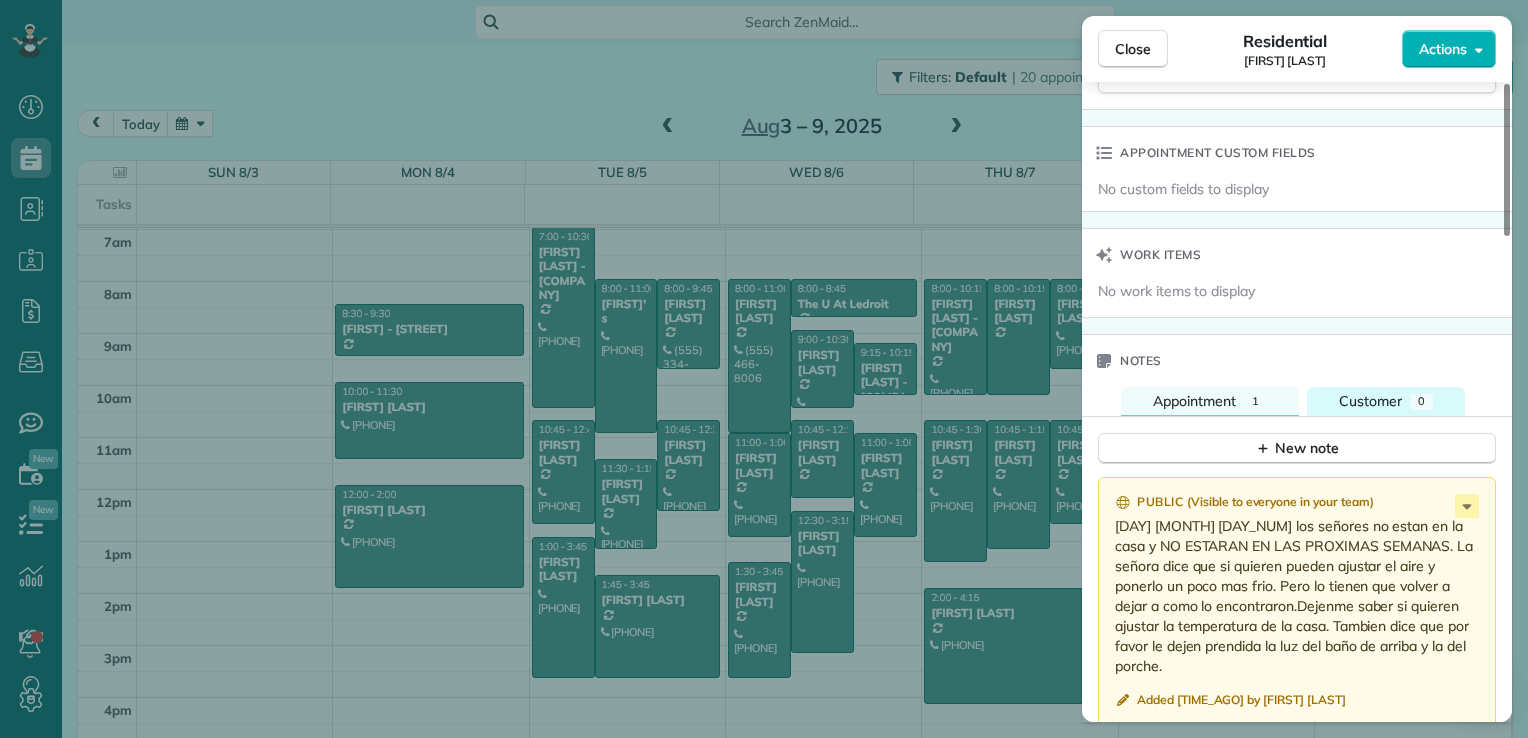 scroll, scrollTop: 1500, scrollLeft: 0, axis: vertical 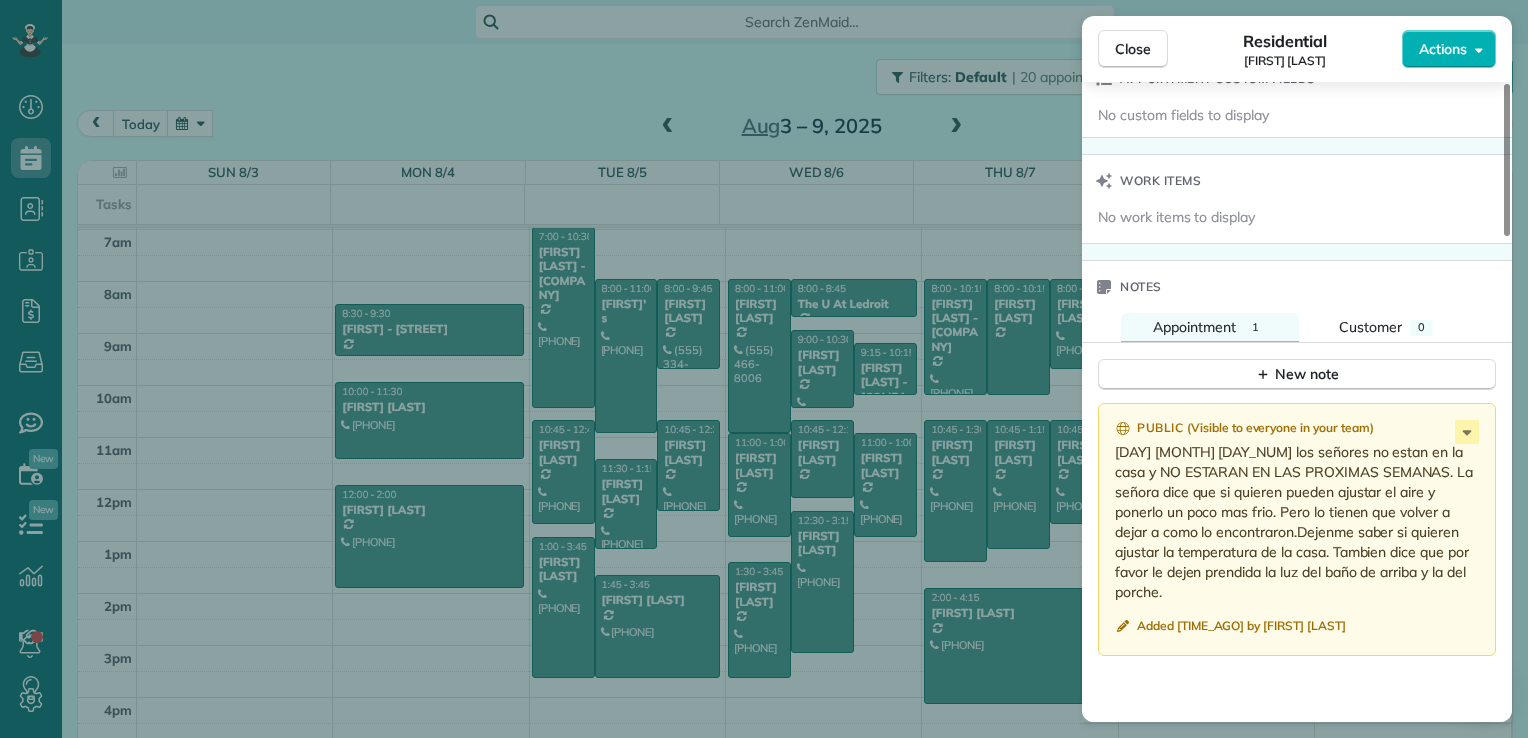 drag, startPoint x: 1114, startPoint y: 457, endPoint x: 1480, endPoint y: 592, distance: 390.10382 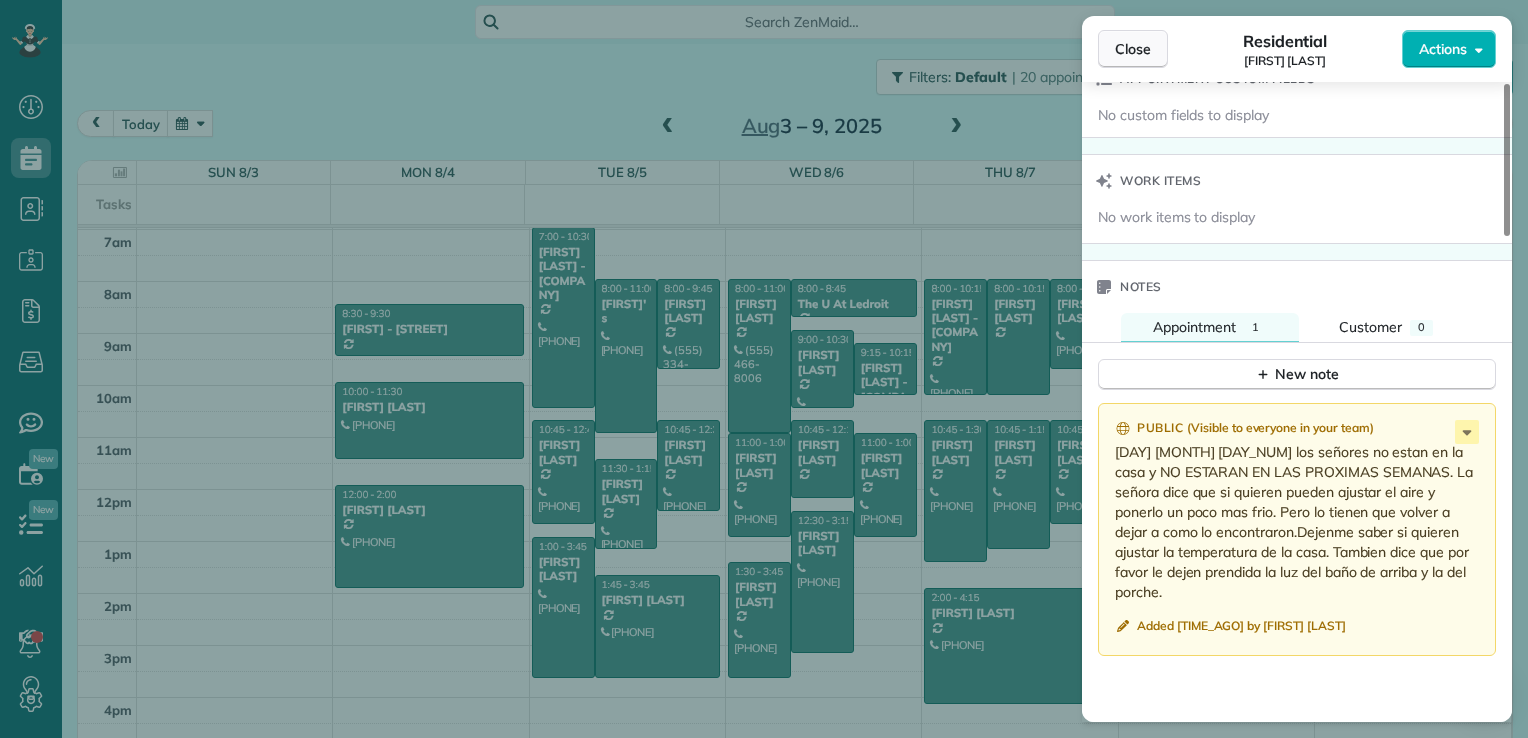 click on "Close" at bounding box center (1133, 49) 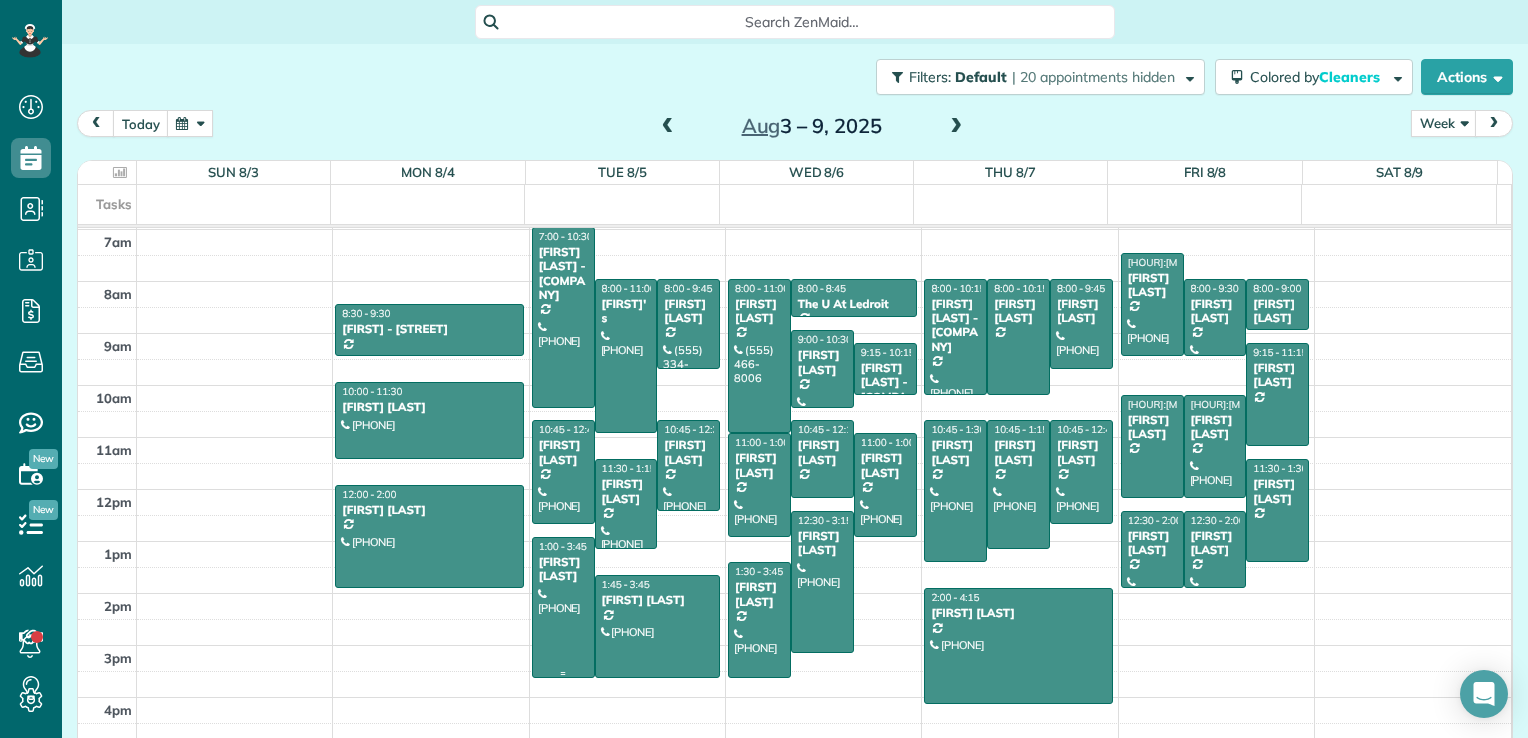 click on "[FIRST] [LAST]" at bounding box center [563, 569] 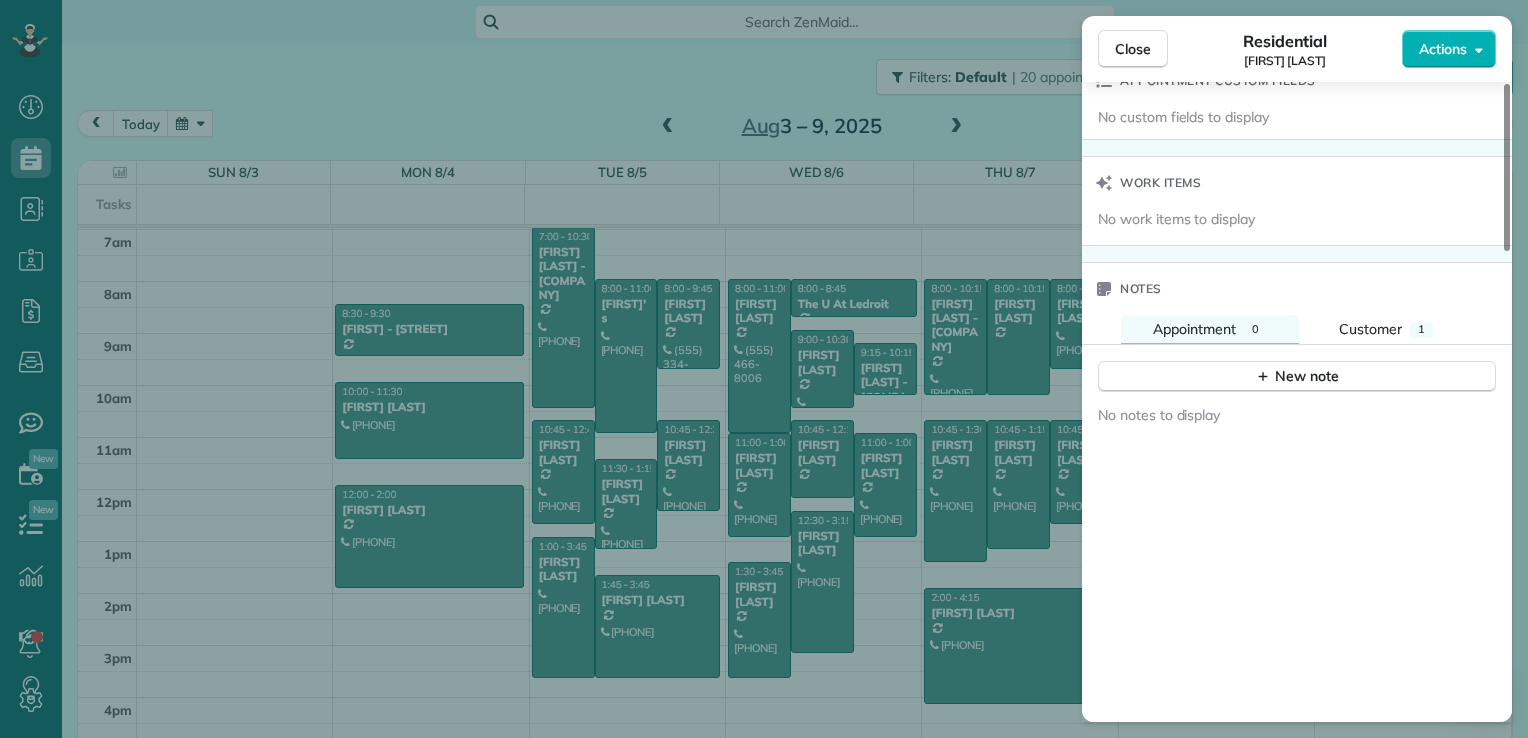 scroll, scrollTop: 1600, scrollLeft: 0, axis: vertical 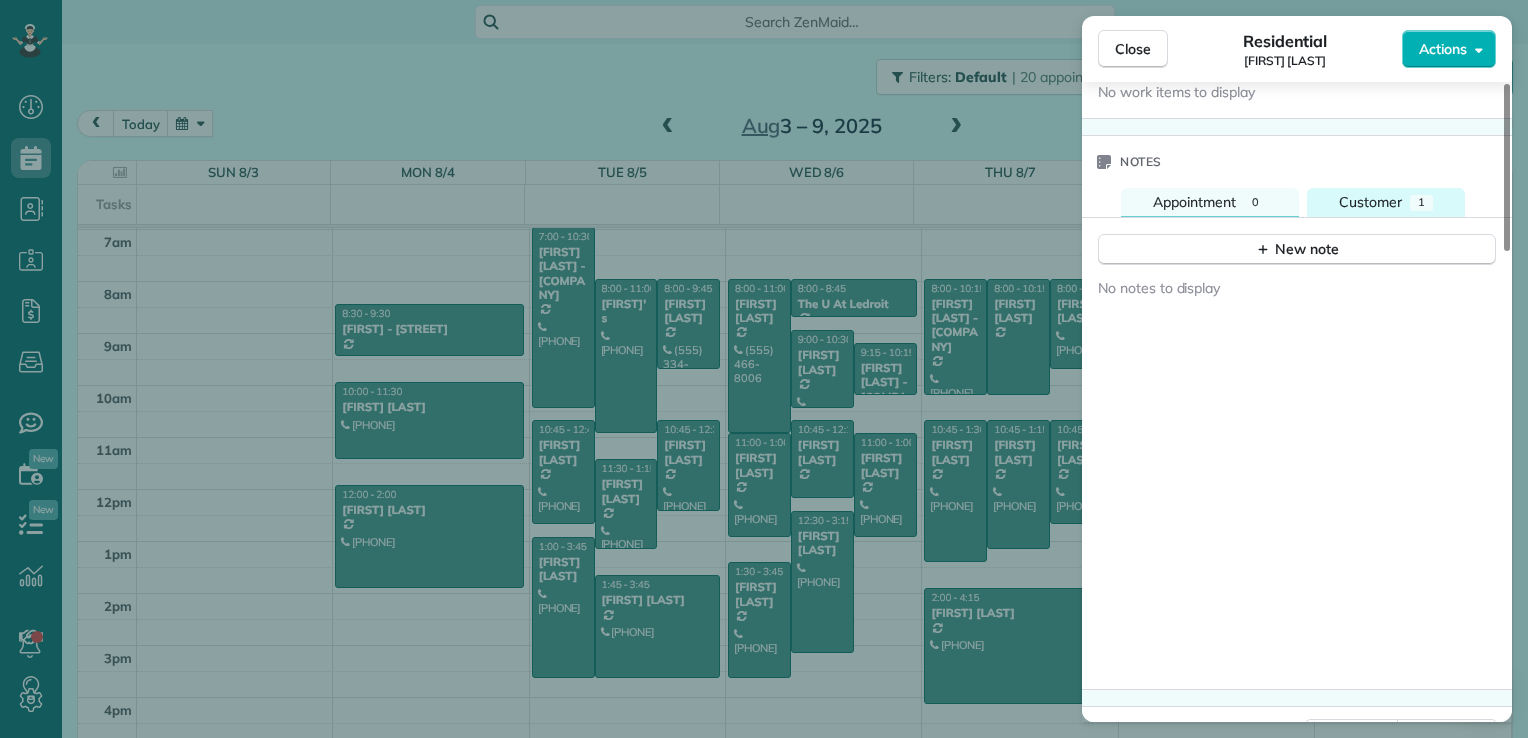 click on "Customer" at bounding box center [1370, 202] 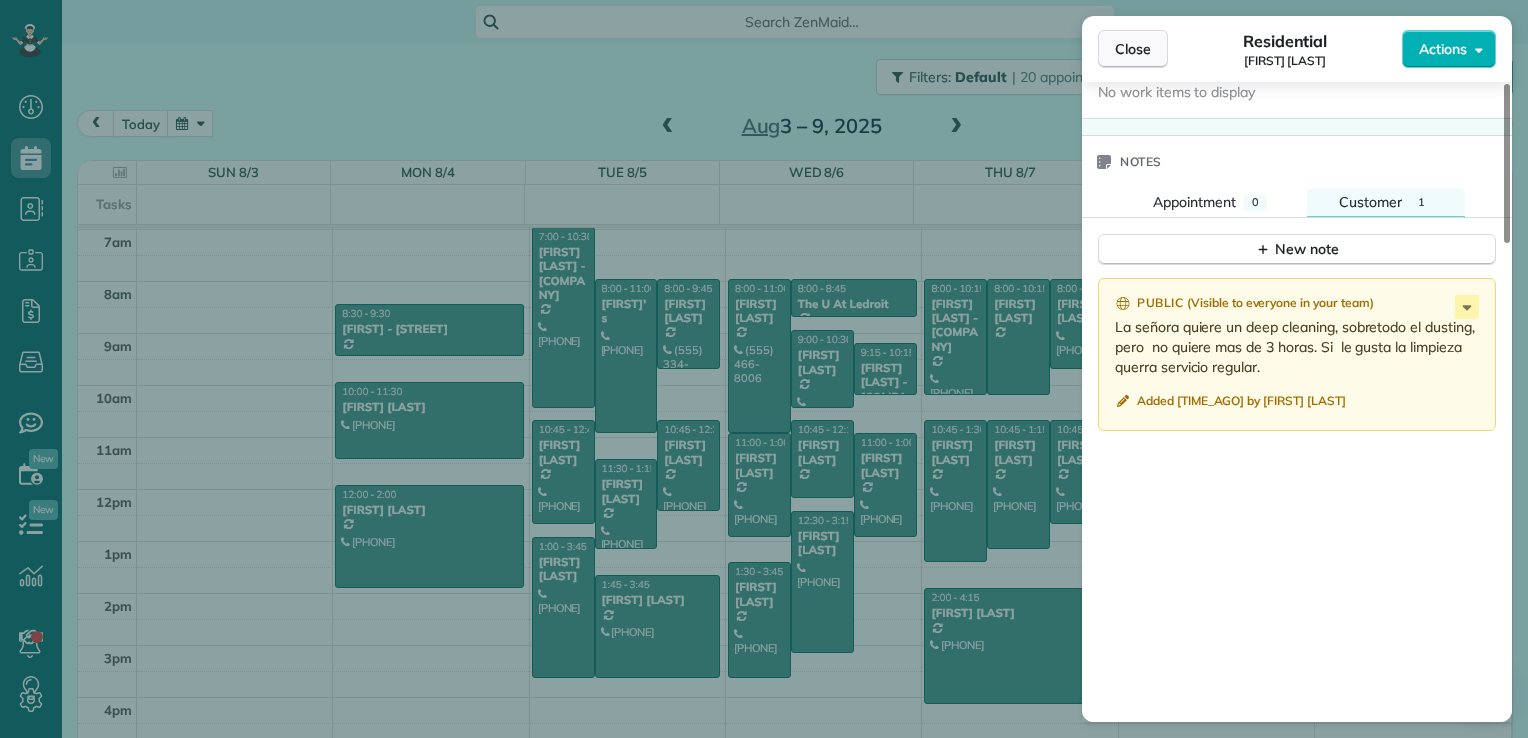 click on "Close" at bounding box center (1133, 49) 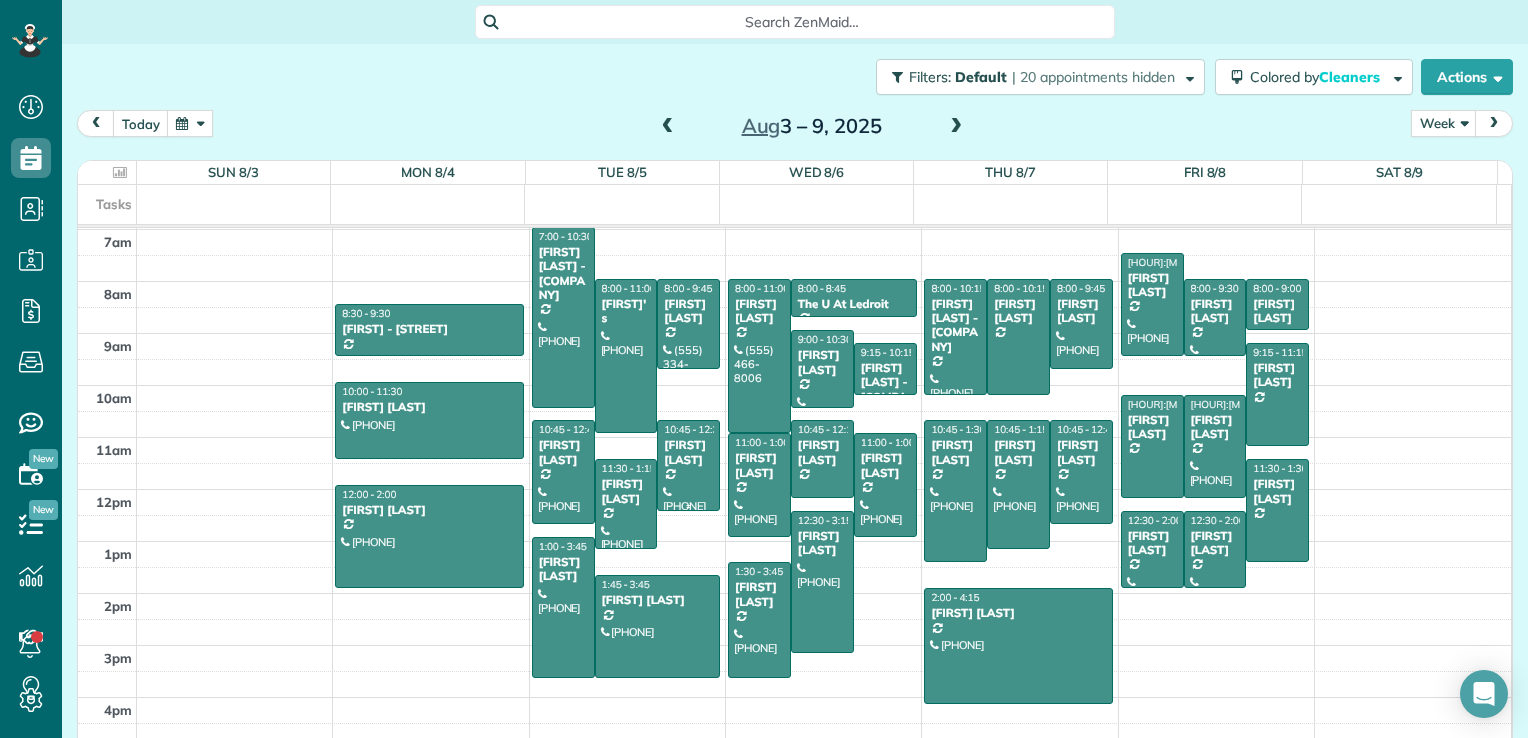 click on "[FIRST] [LAST]" at bounding box center (688, 452) 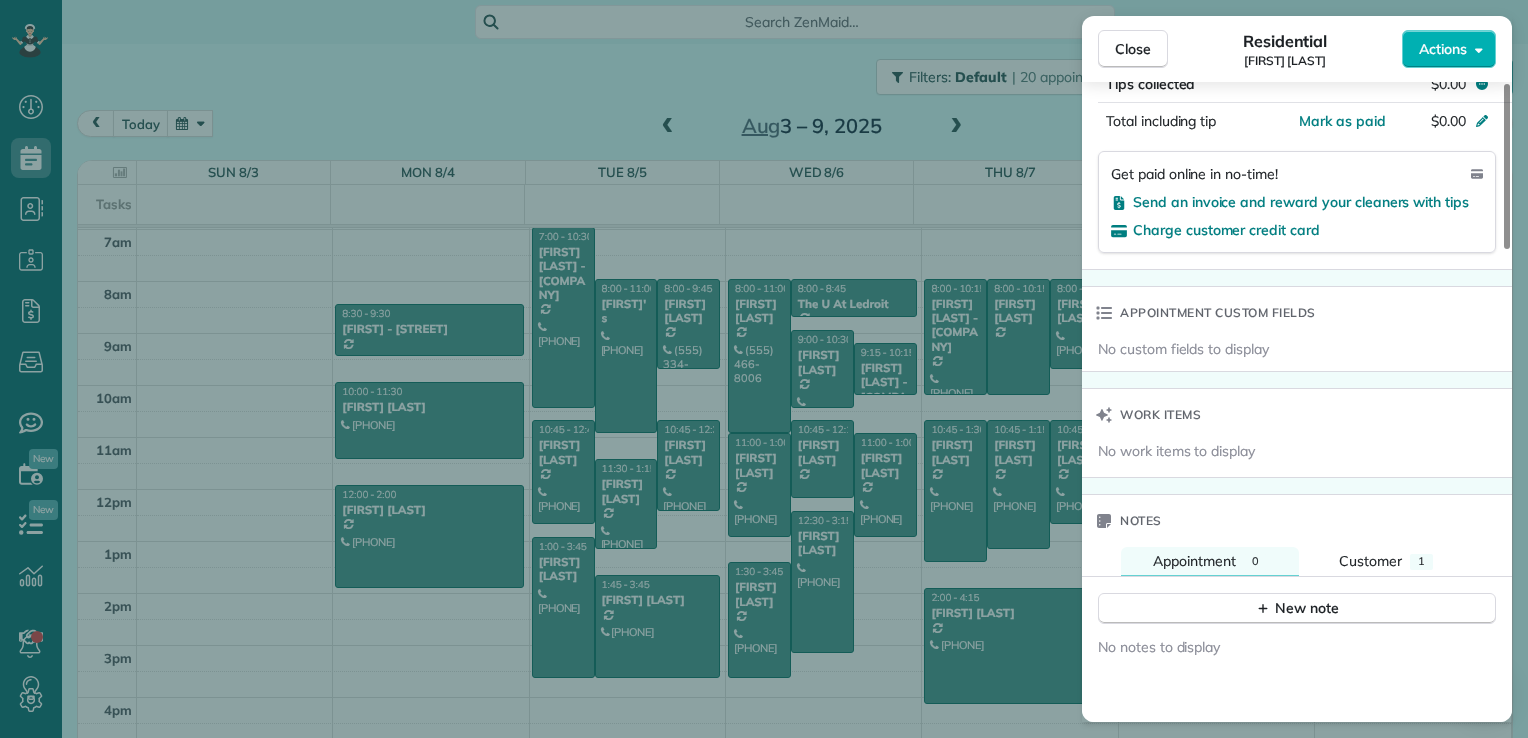 scroll, scrollTop: 1400, scrollLeft: 0, axis: vertical 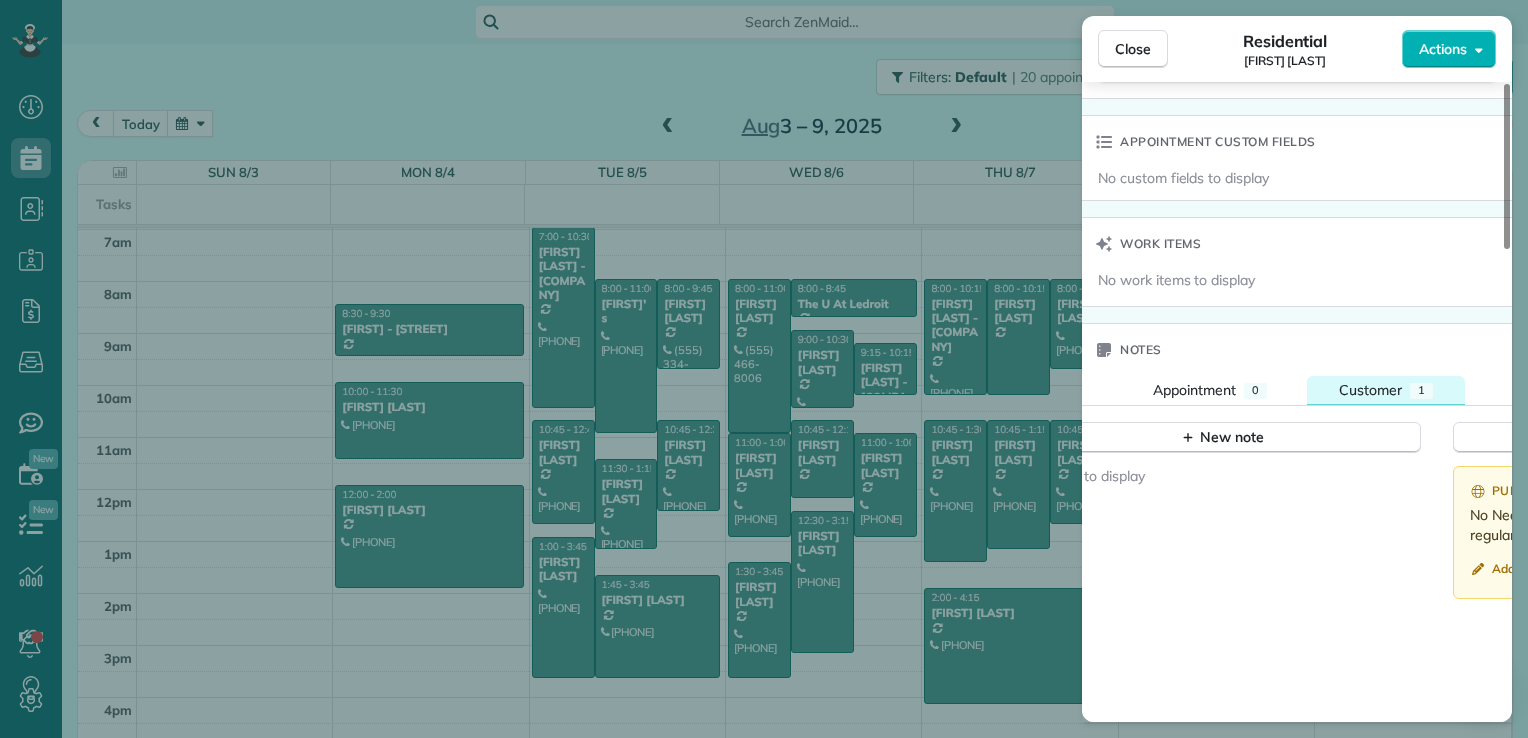 click on "Customer" at bounding box center [1370, 390] 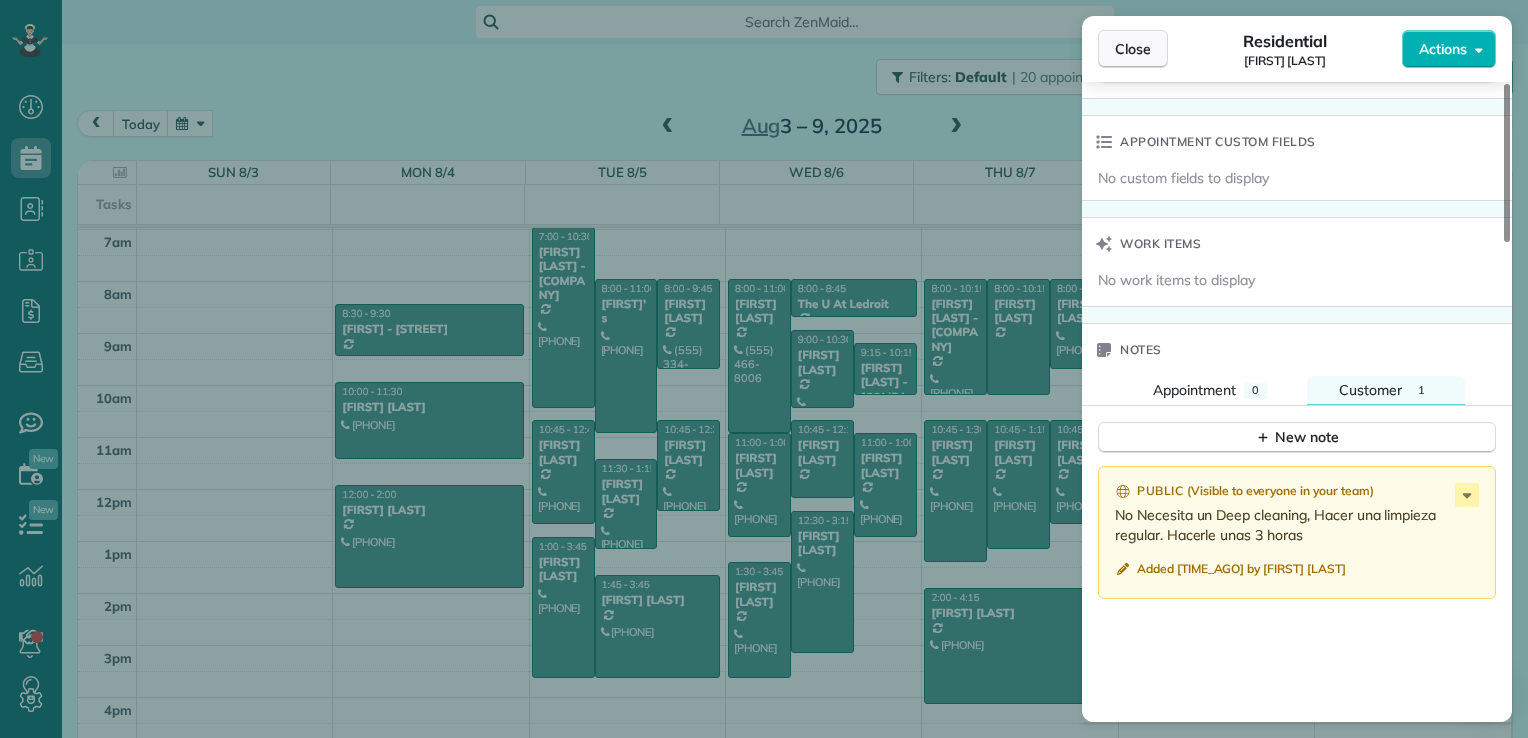 click on "Close" at bounding box center [1133, 49] 